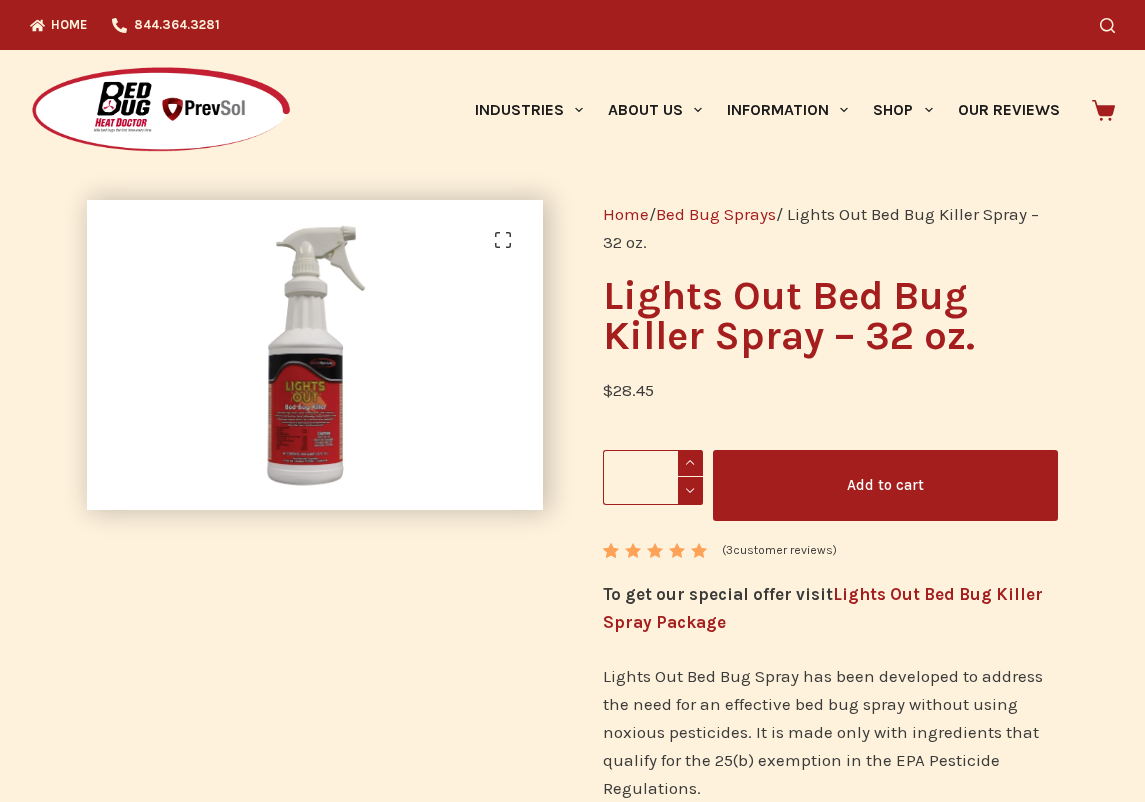 scroll, scrollTop: 0, scrollLeft: 0, axis: both 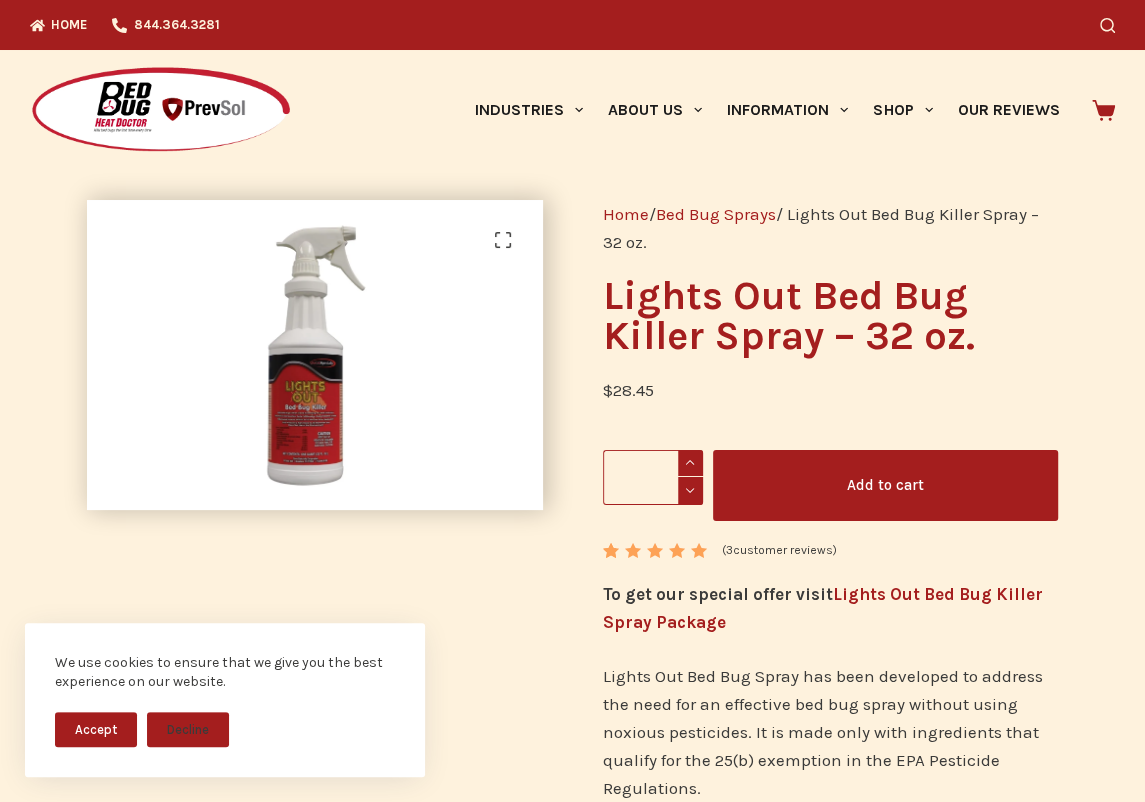 click at bounding box center [690, 463] 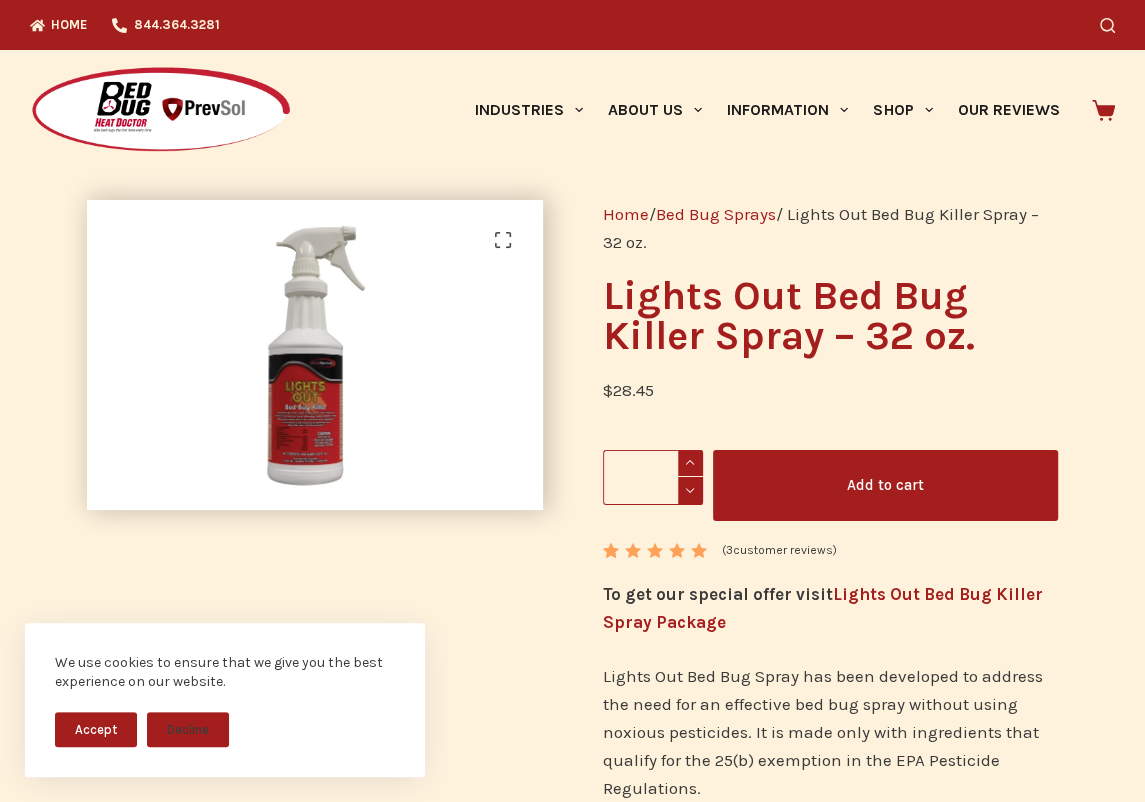 click on "Add to cart" at bounding box center [885, 485] 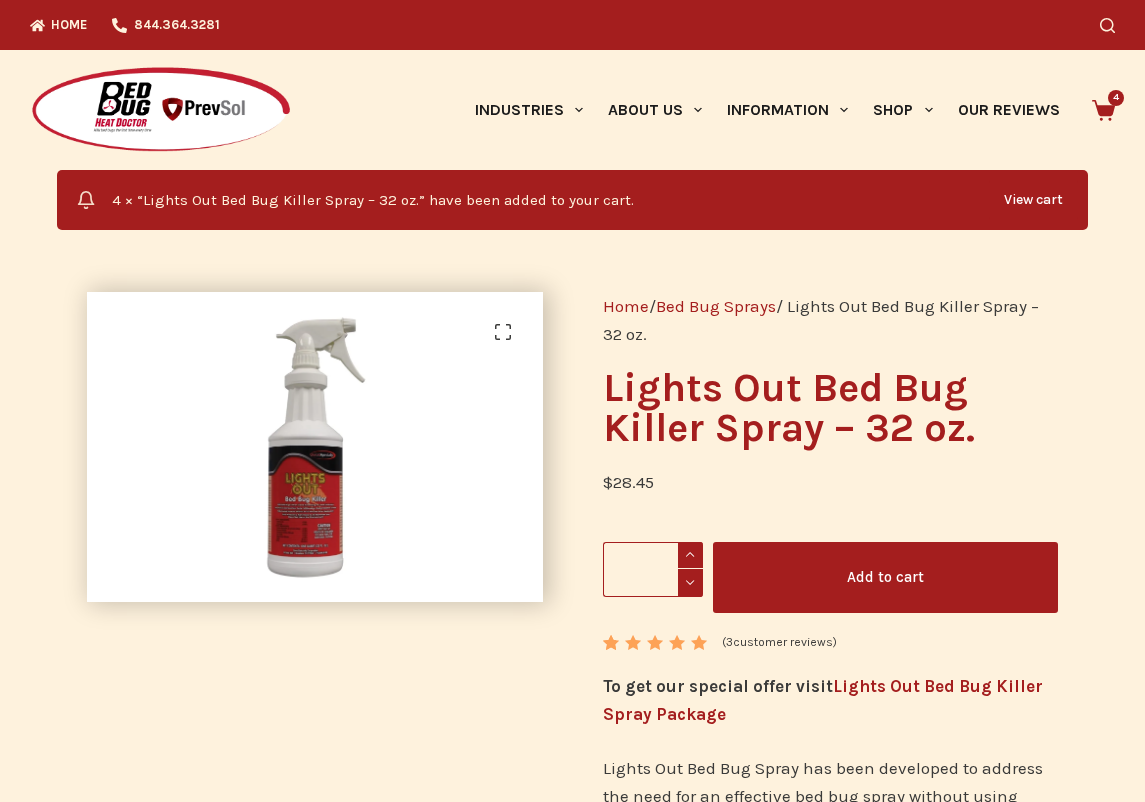 scroll, scrollTop: 0, scrollLeft: 0, axis: both 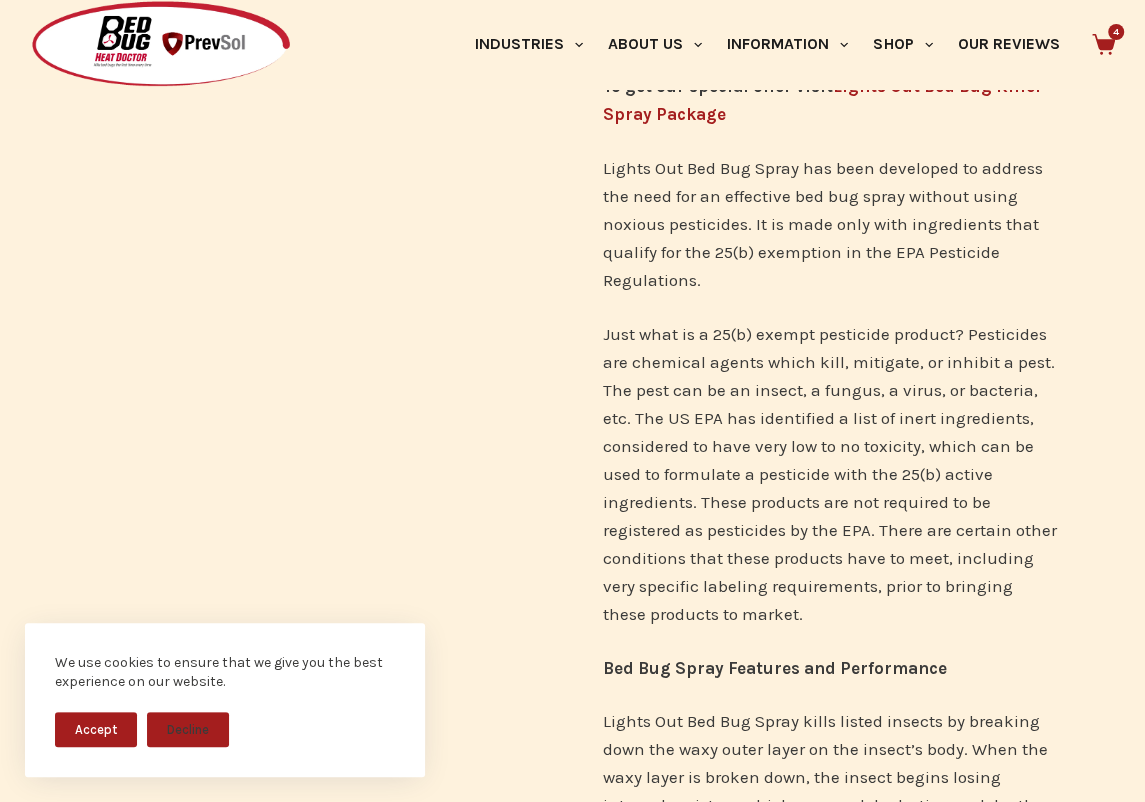 click on "Accept" at bounding box center (96, 729) 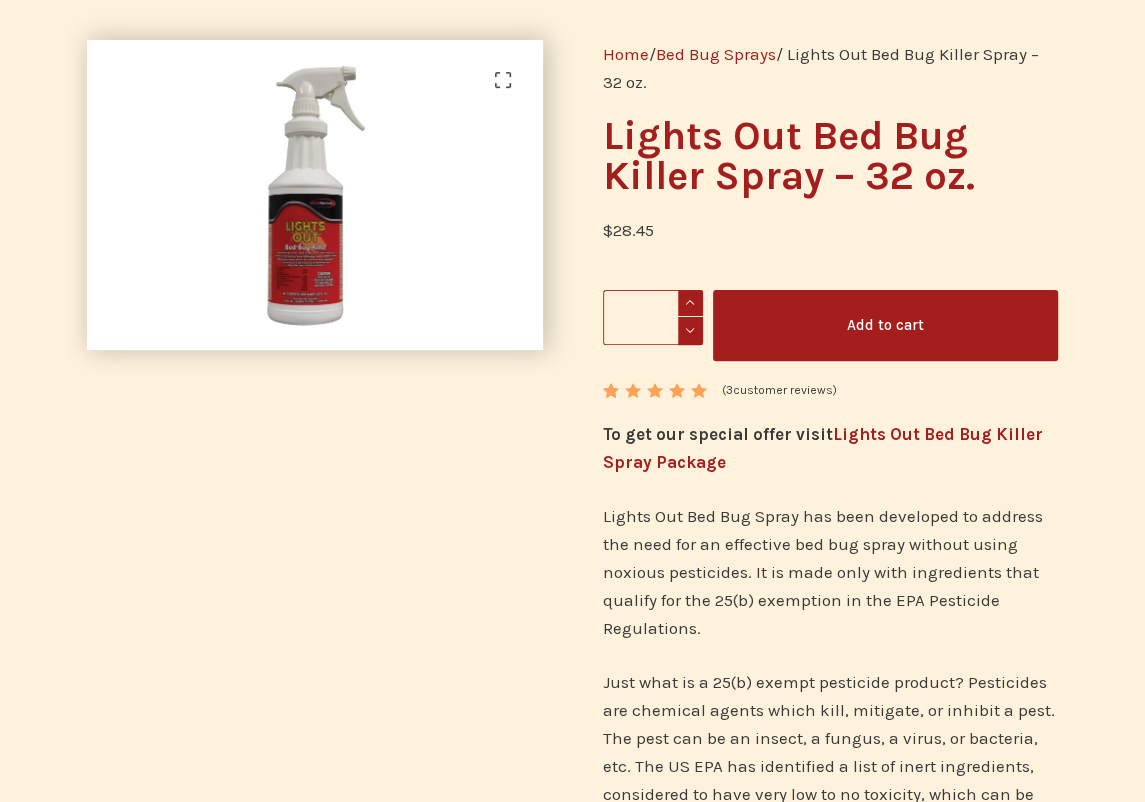scroll, scrollTop: 0, scrollLeft: 0, axis: both 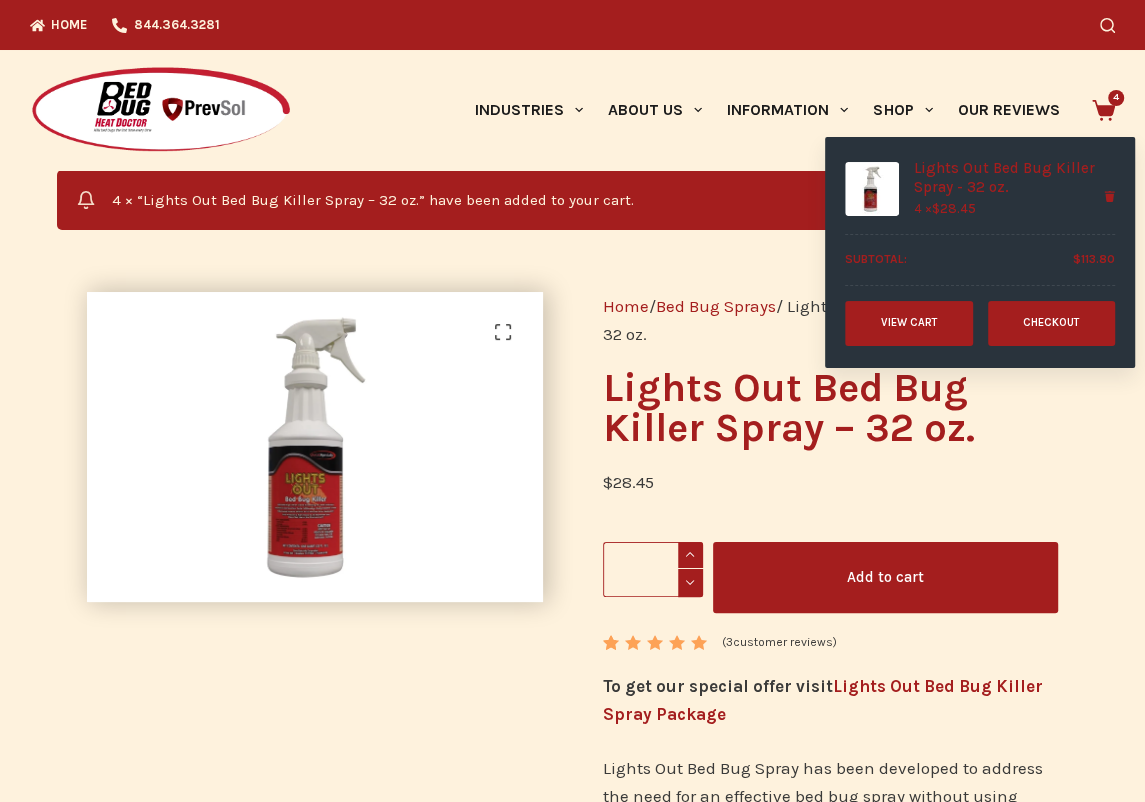 click on "View cart" at bounding box center (909, 323) 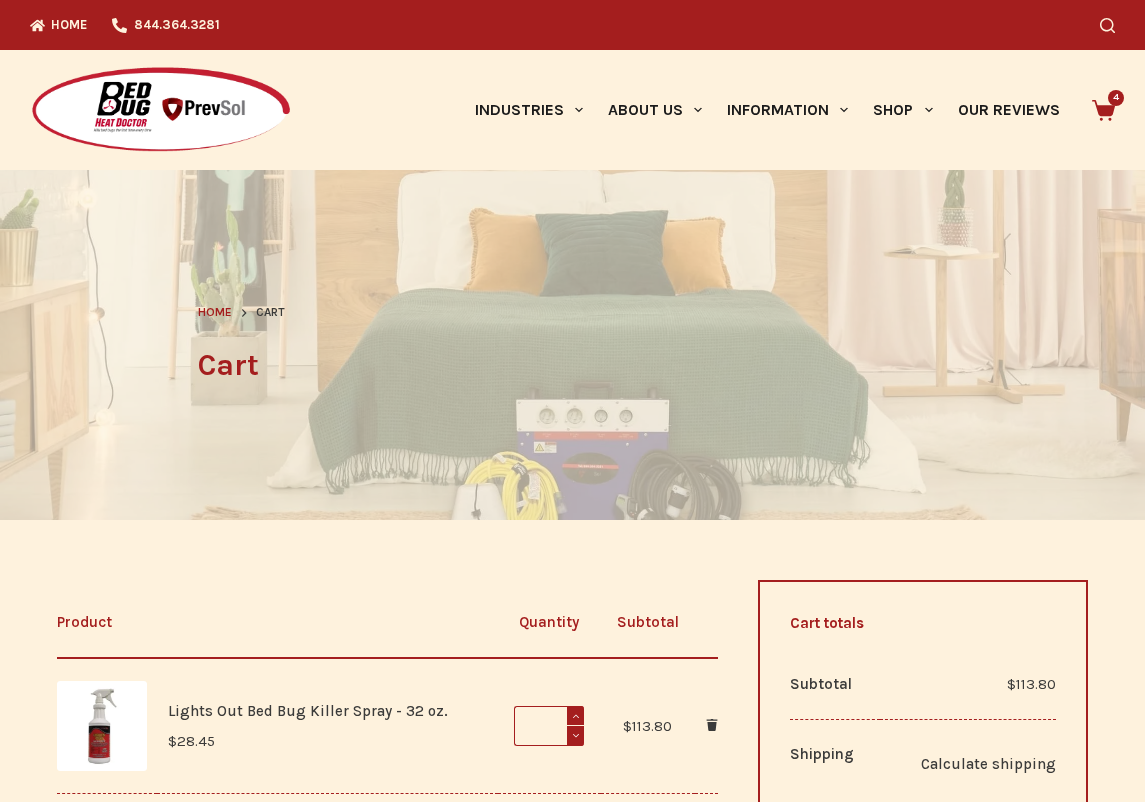 scroll, scrollTop: 0, scrollLeft: 0, axis: both 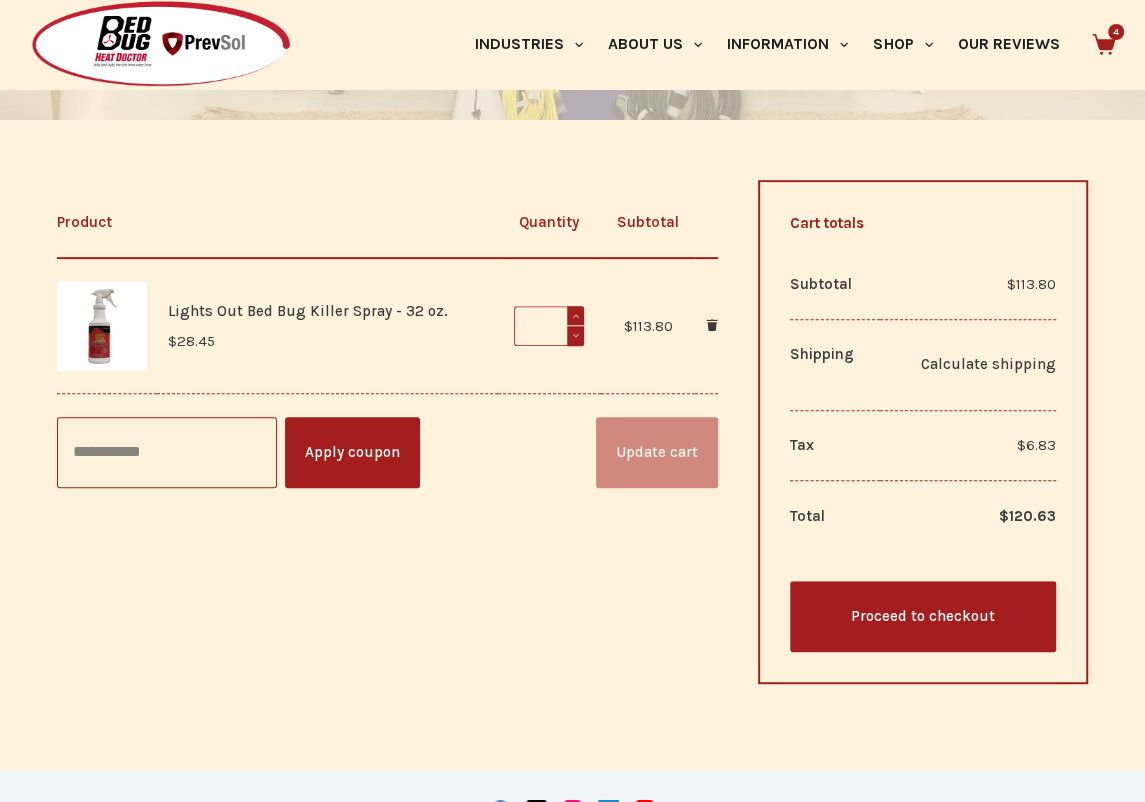 click on "Product
Quantity
Subtotal
Lights Out Bed Bug Killer Spray - 32 oz.
$ 28.45
Lights Out Bed Bug Killer Spray - 32 oz. quantity
*
×
$ 28.45
Lights Out Bed Bug Killer Spray - 32 oz. quantity
*
$ 113.80
Coupon:     Apply coupon
Update cart" at bounding box center (387, 432) 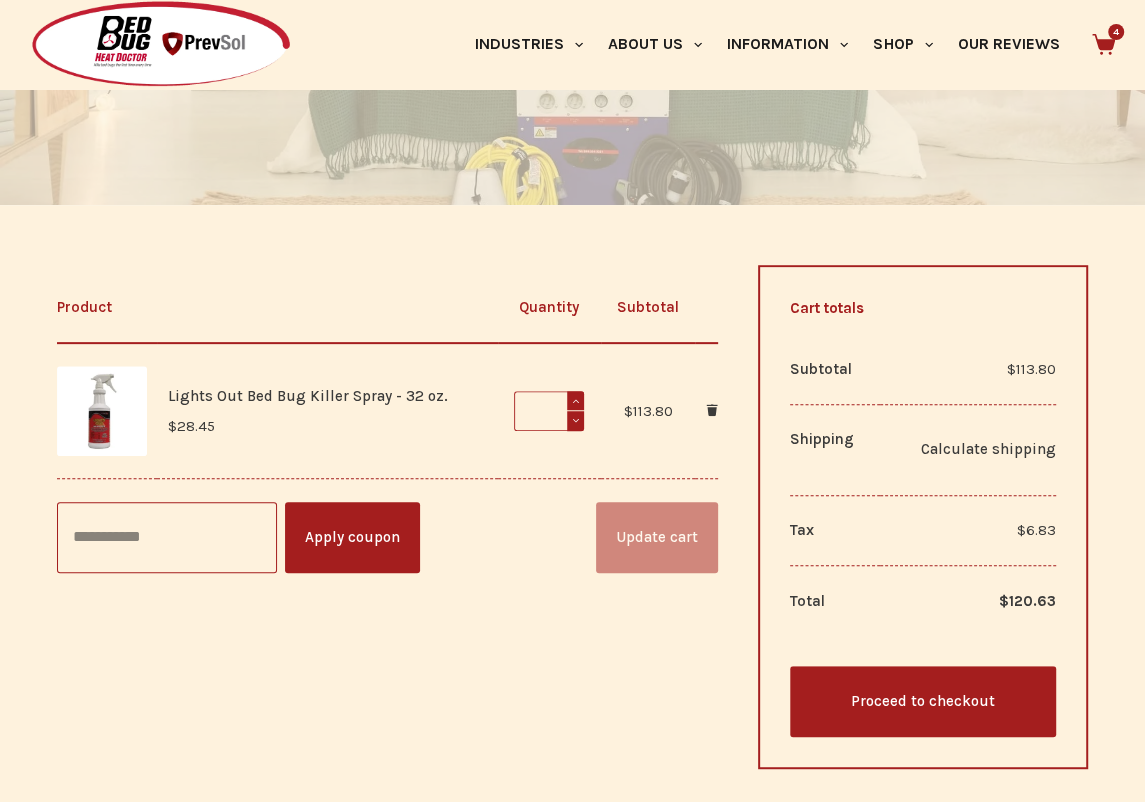 scroll, scrollTop: 299, scrollLeft: 0, axis: vertical 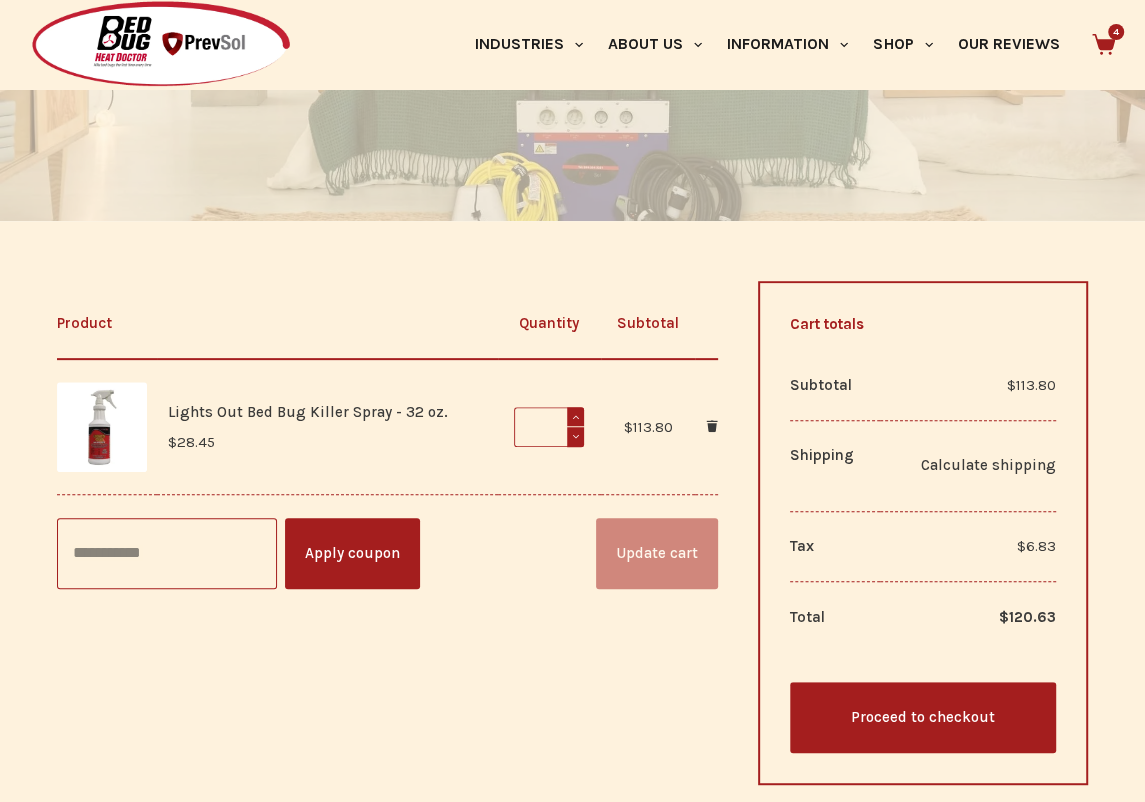 click on "Proceed to checkout" at bounding box center [923, 717] 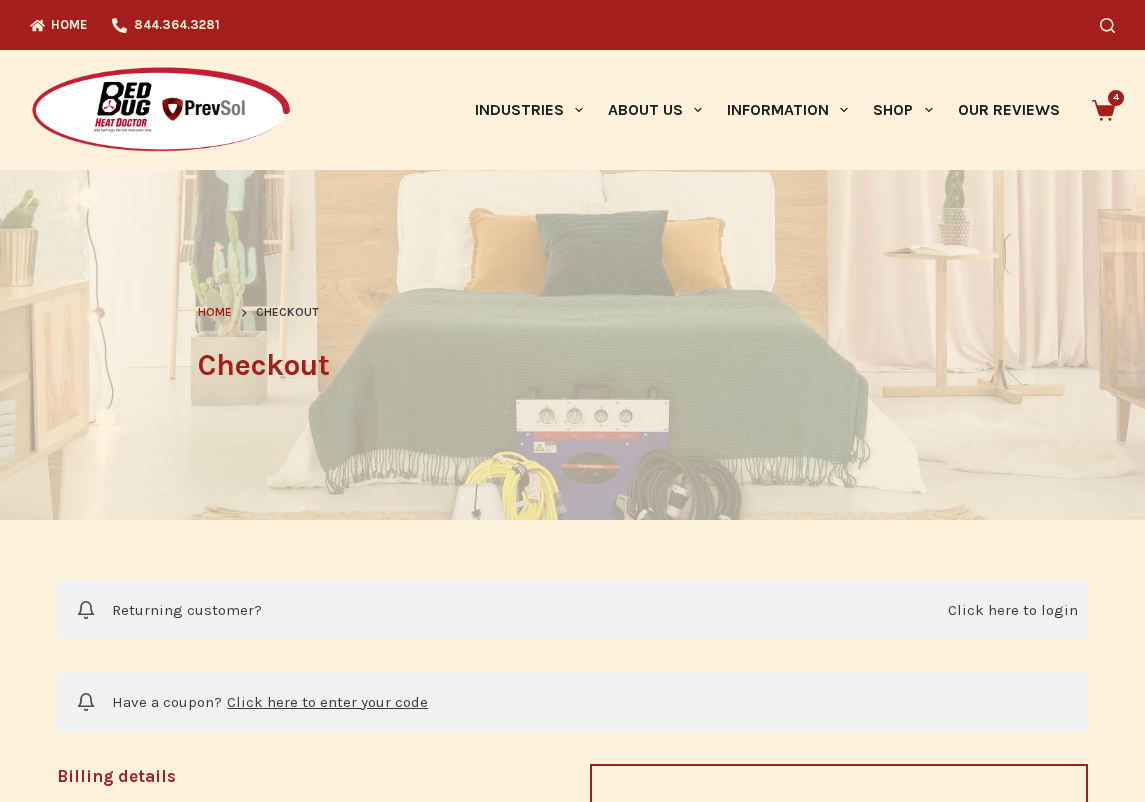 select on "**" 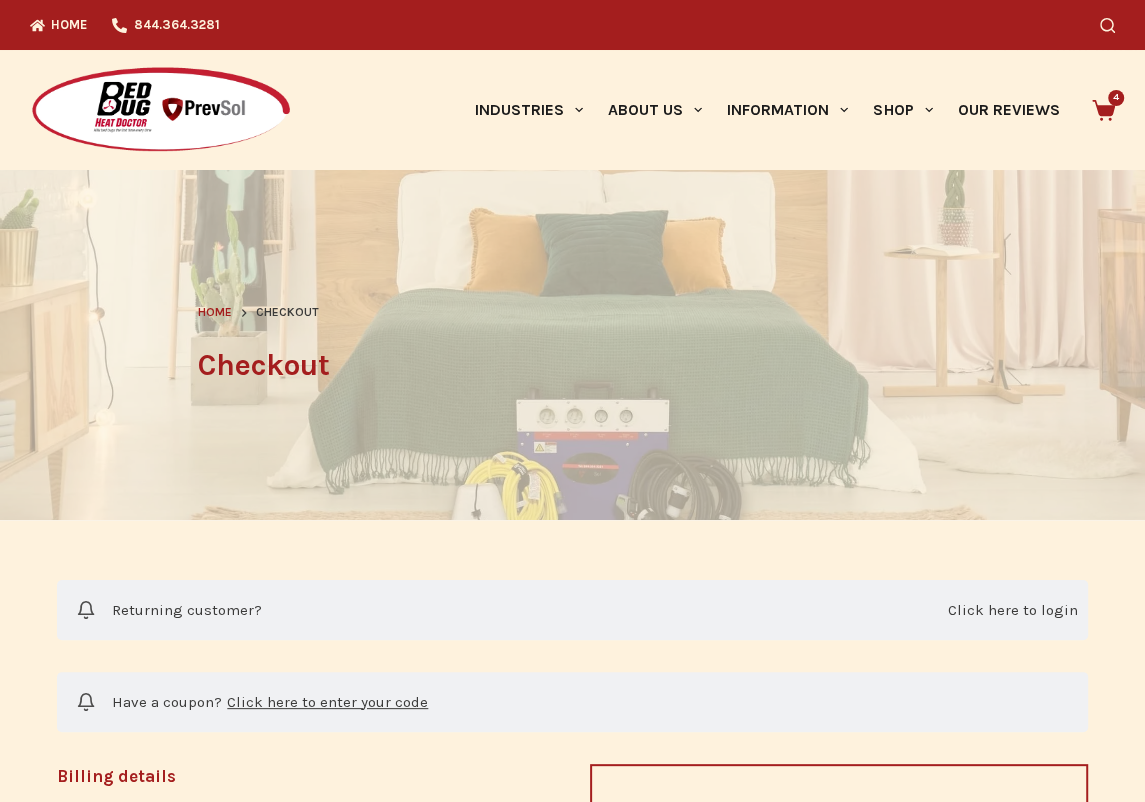 scroll, scrollTop: 102, scrollLeft: 0, axis: vertical 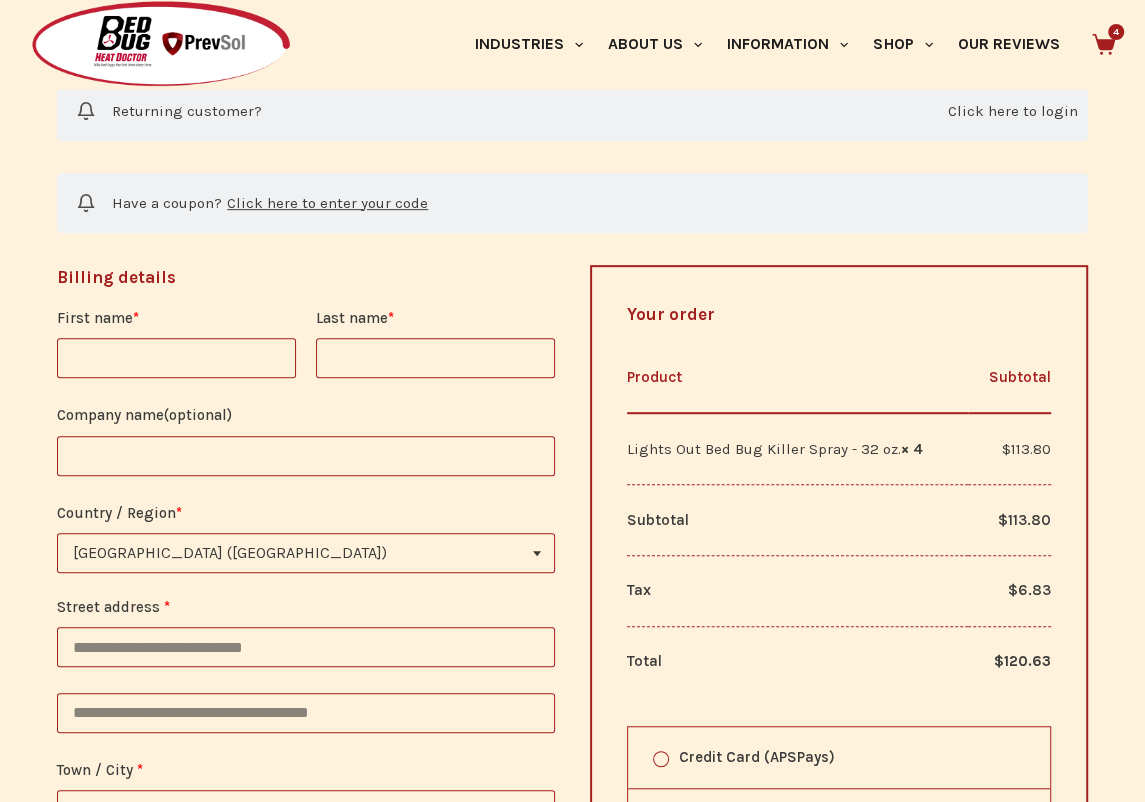 click on "First name  *" at bounding box center [176, 358] 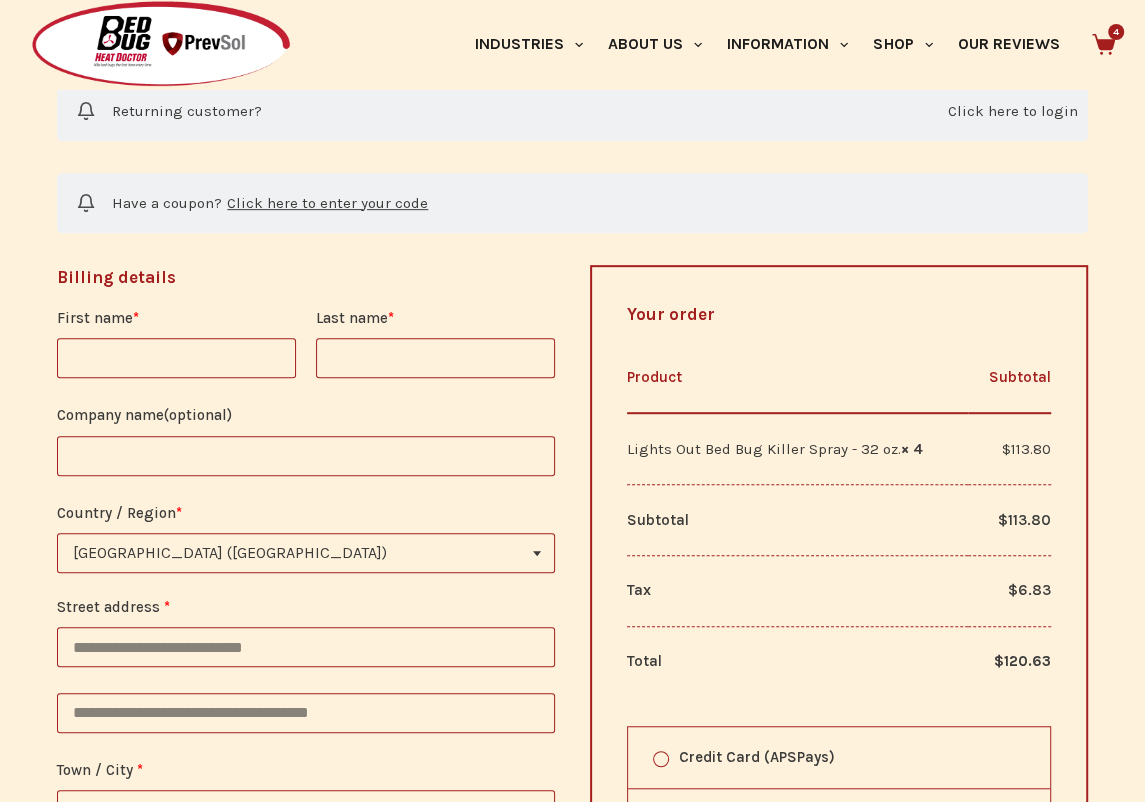 type on "*****" 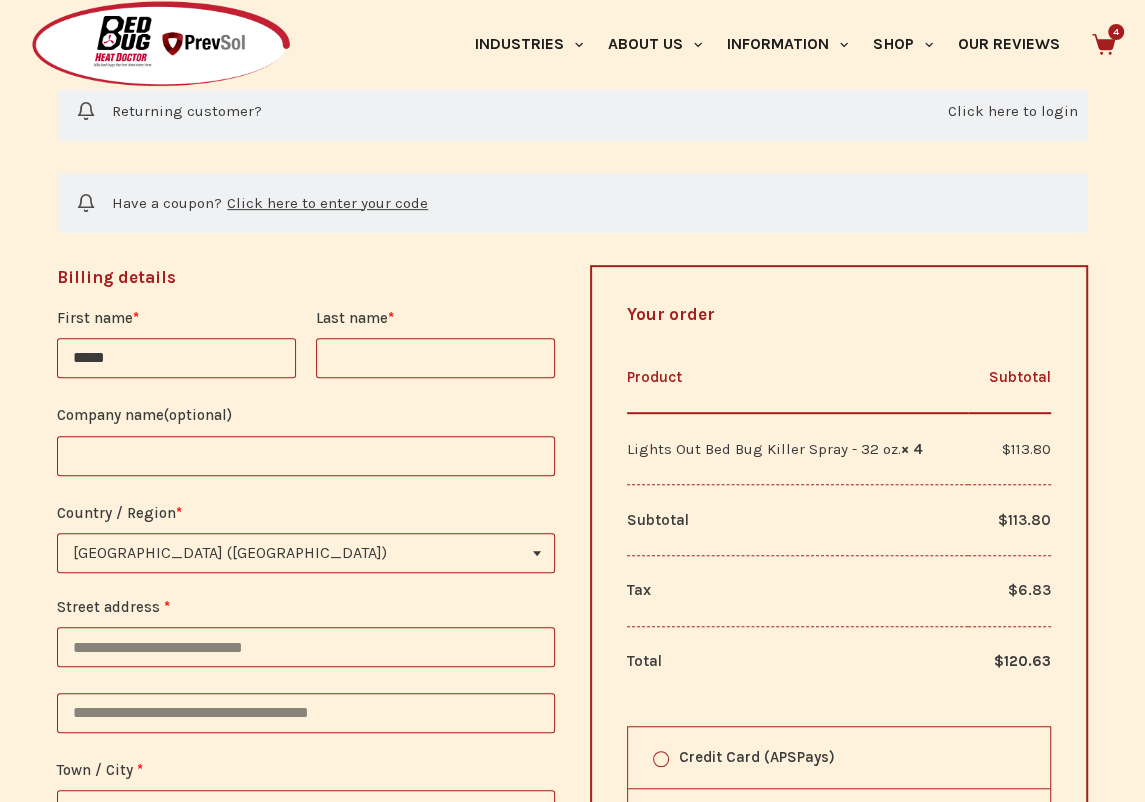 type on "********" 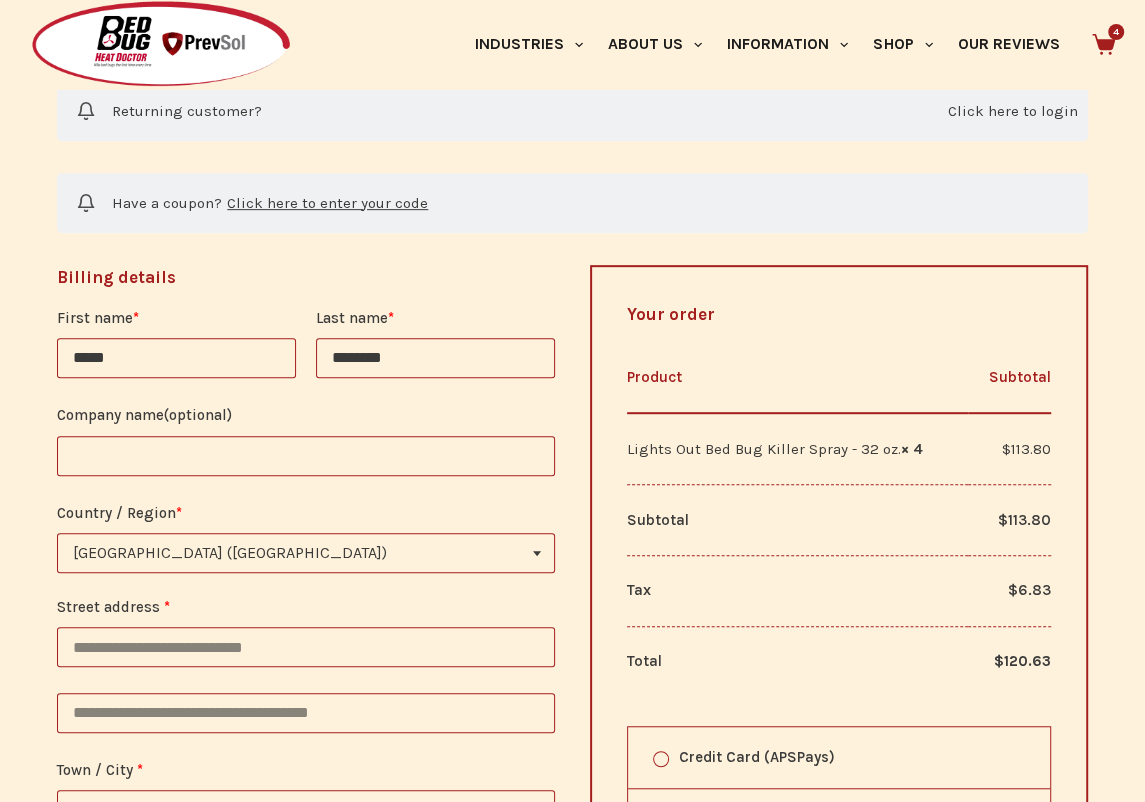 type on "**********" 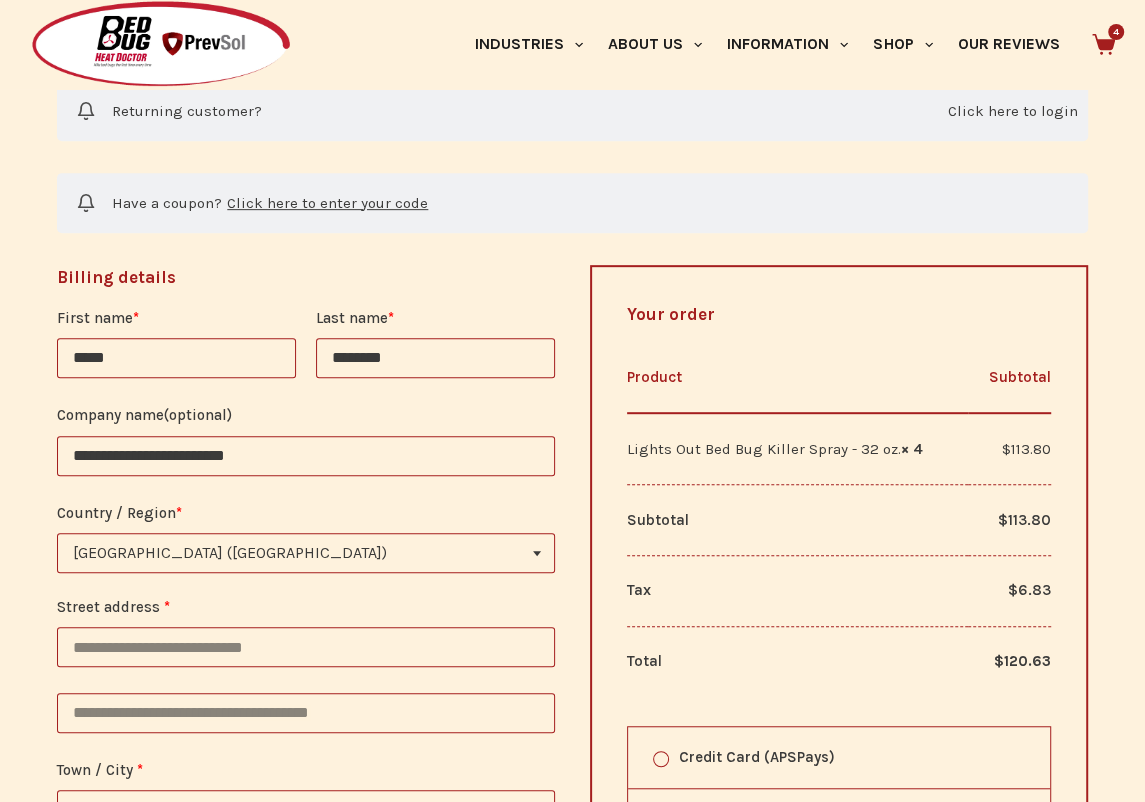 type on "**********" 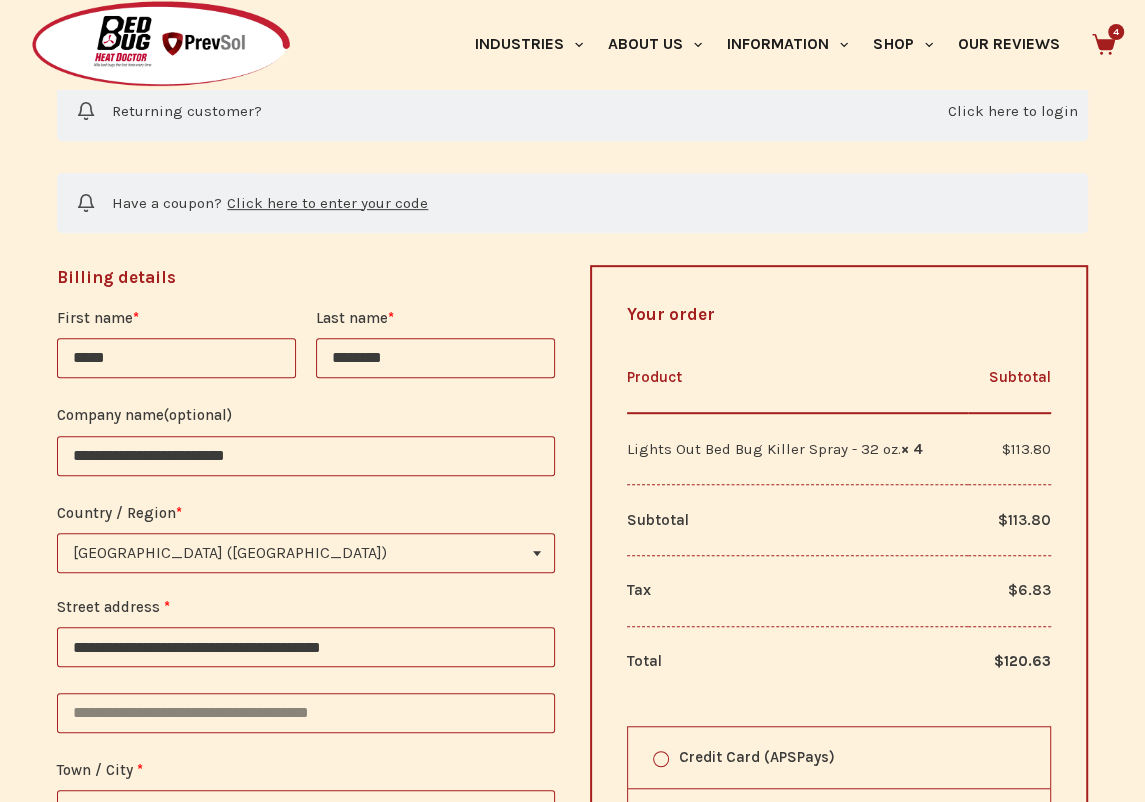 type on "*******" 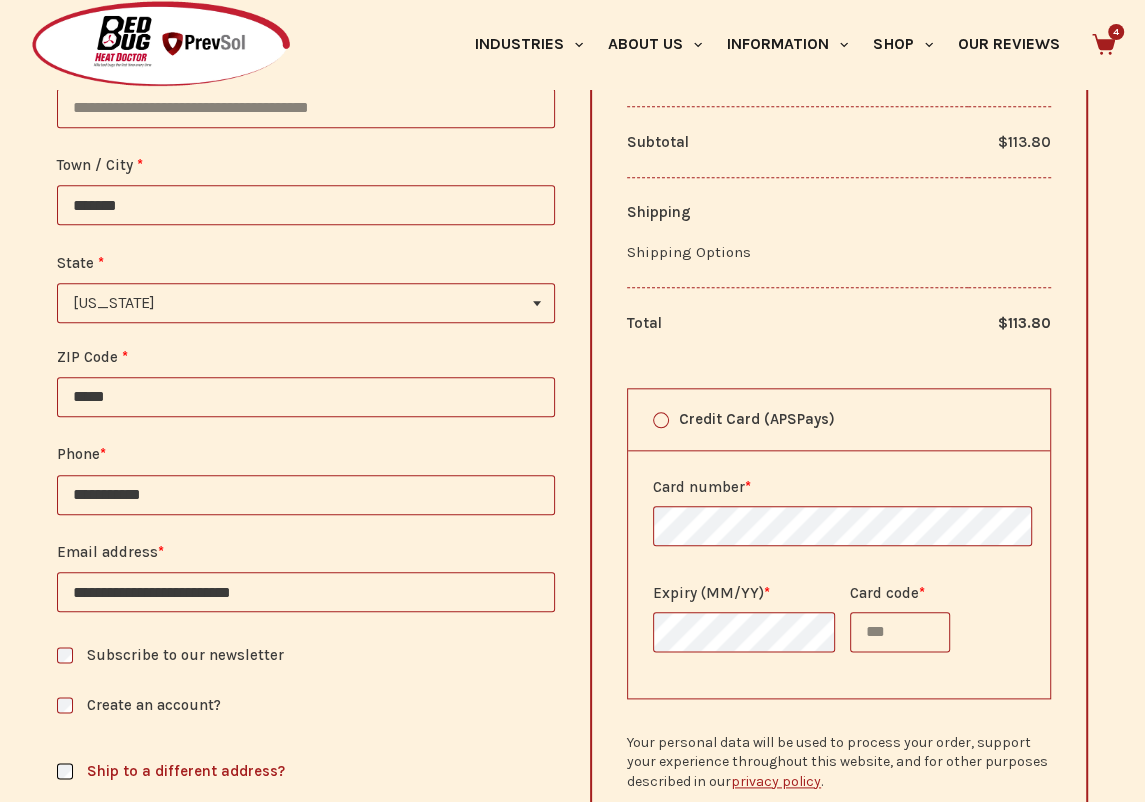 scroll, scrollTop: 1105, scrollLeft: 0, axis: vertical 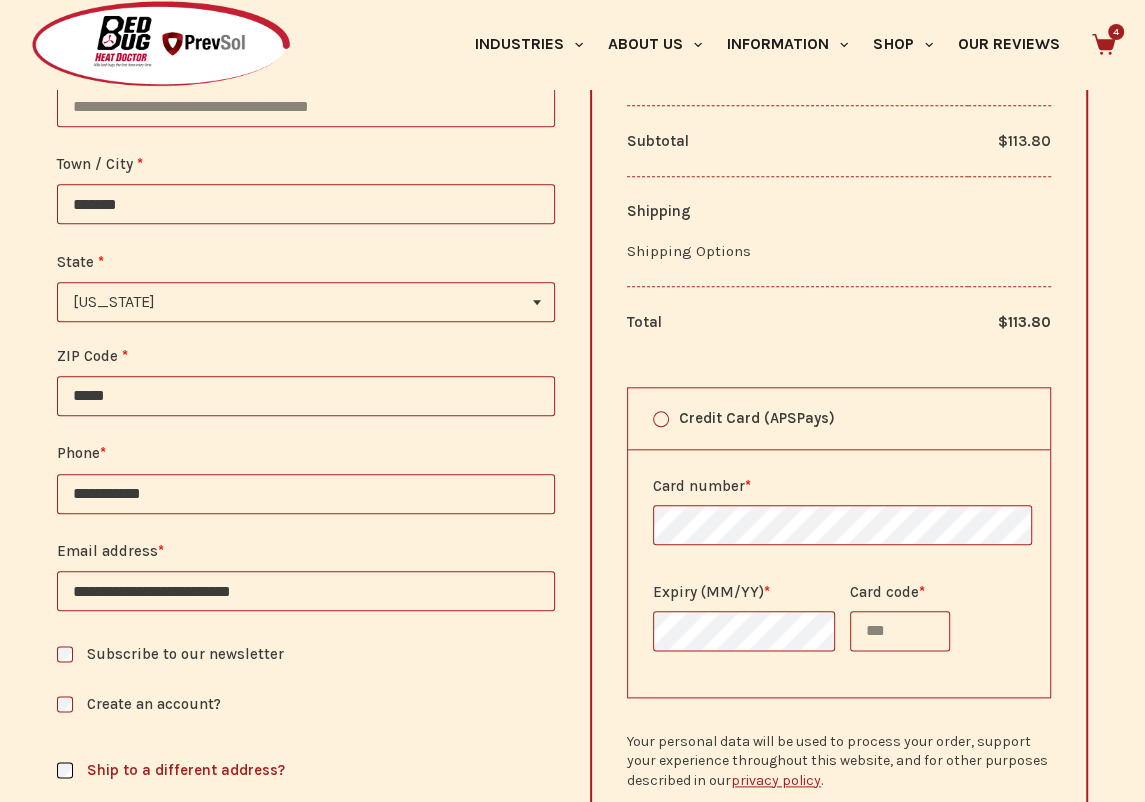 click on "**********" at bounding box center (572, 329) 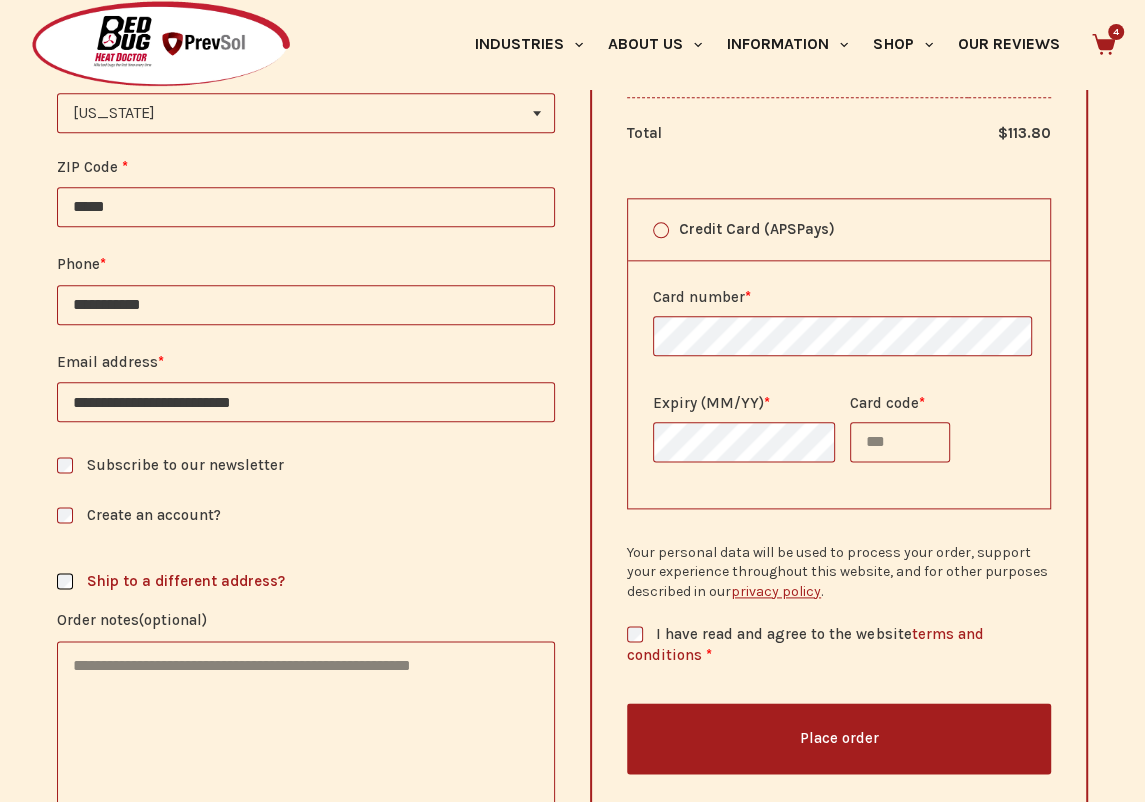 scroll, scrollTop: 1305, scrollLeft: 0, axis: vertical 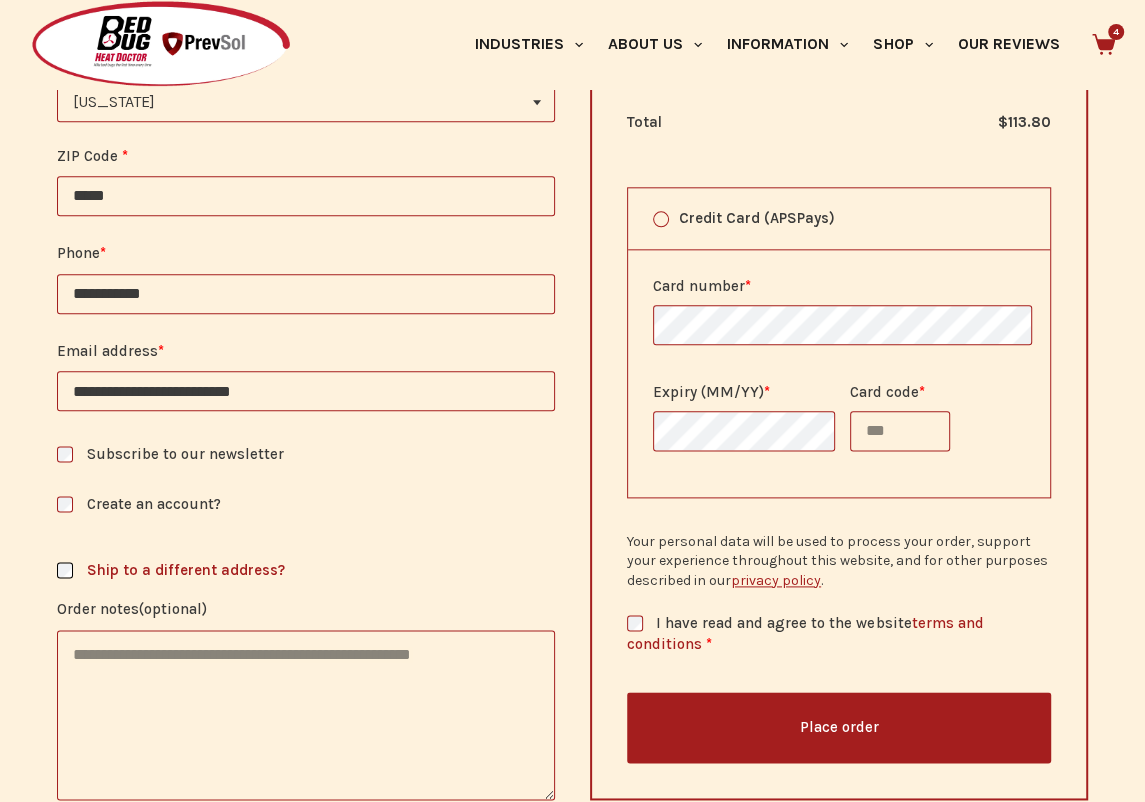 click on "Place order" at bounding box center (839, 727) 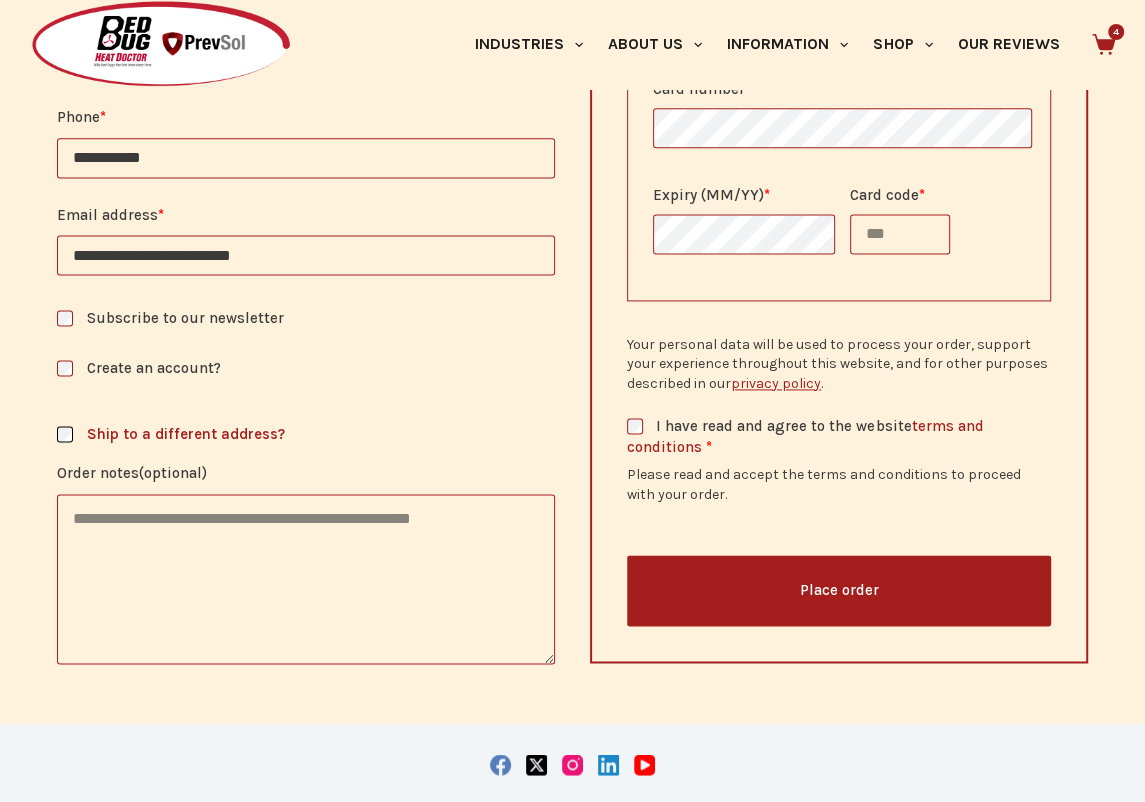 scroll, scrollTop: 1480, scrollLeft: 0, axis: vertical 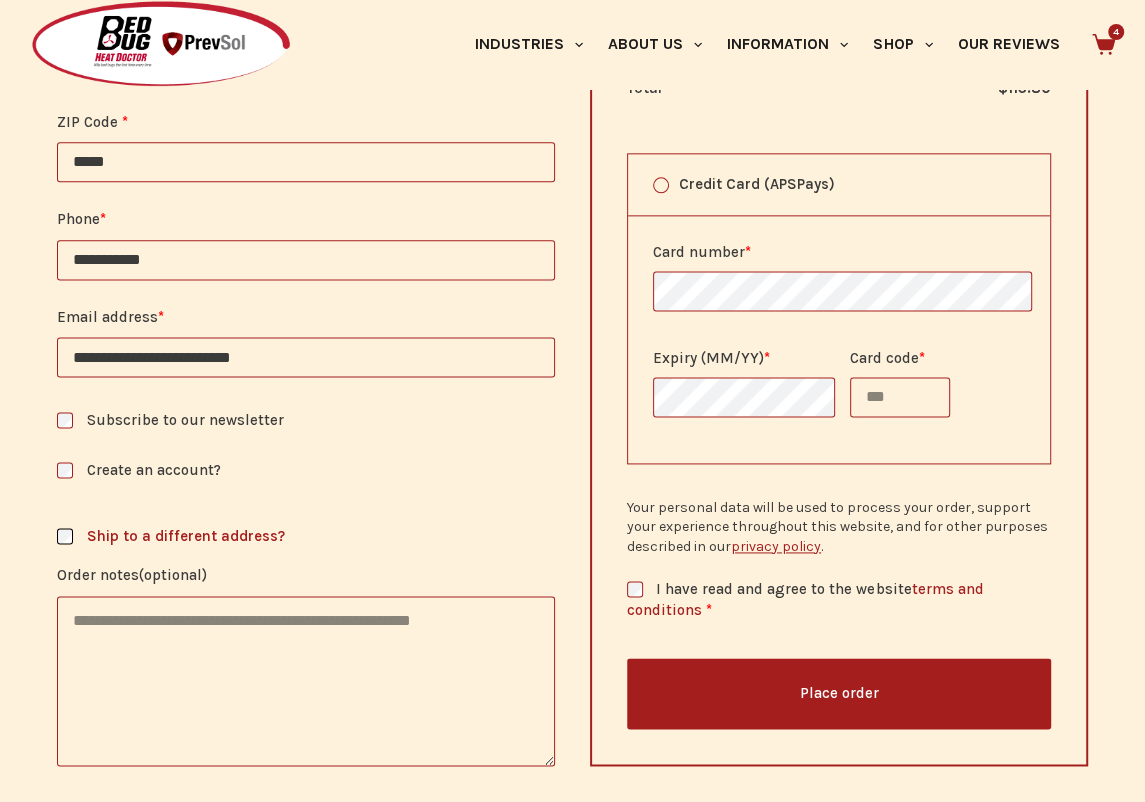 click on "Place order" at bounding box center (839, 693) 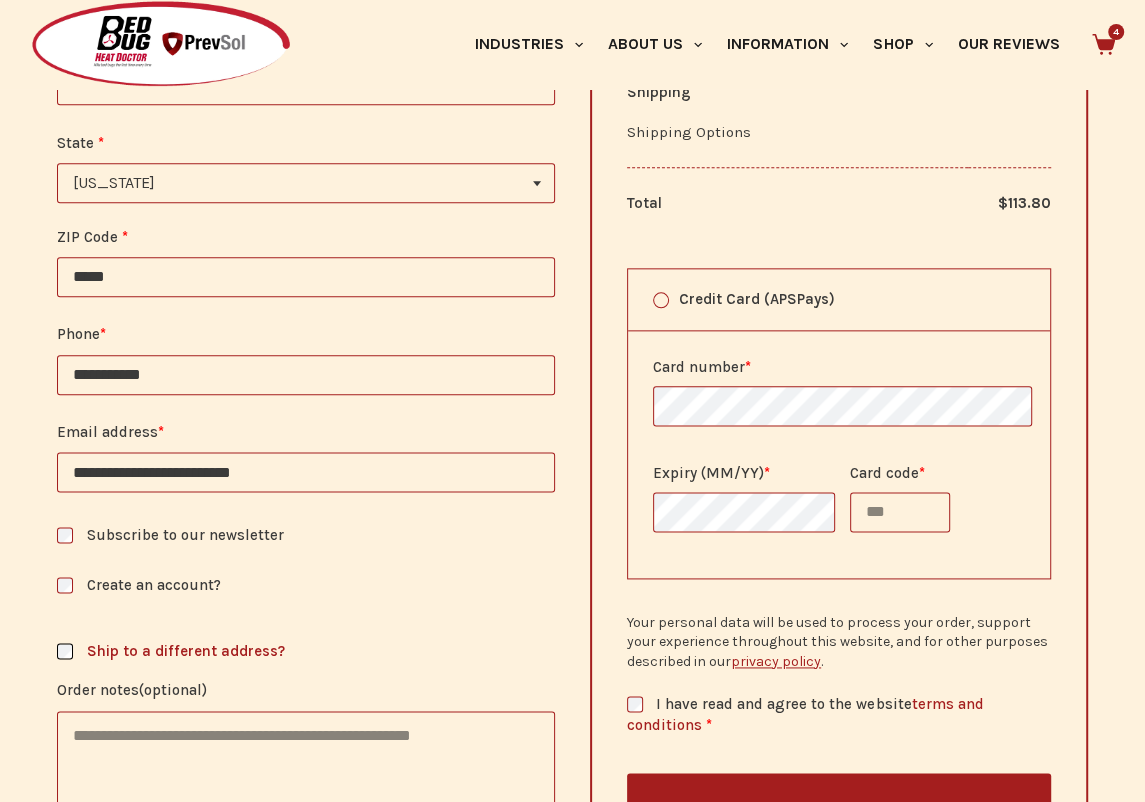 scroll, scrollTop: 1299, scrollLeft: 0, axis: vertical 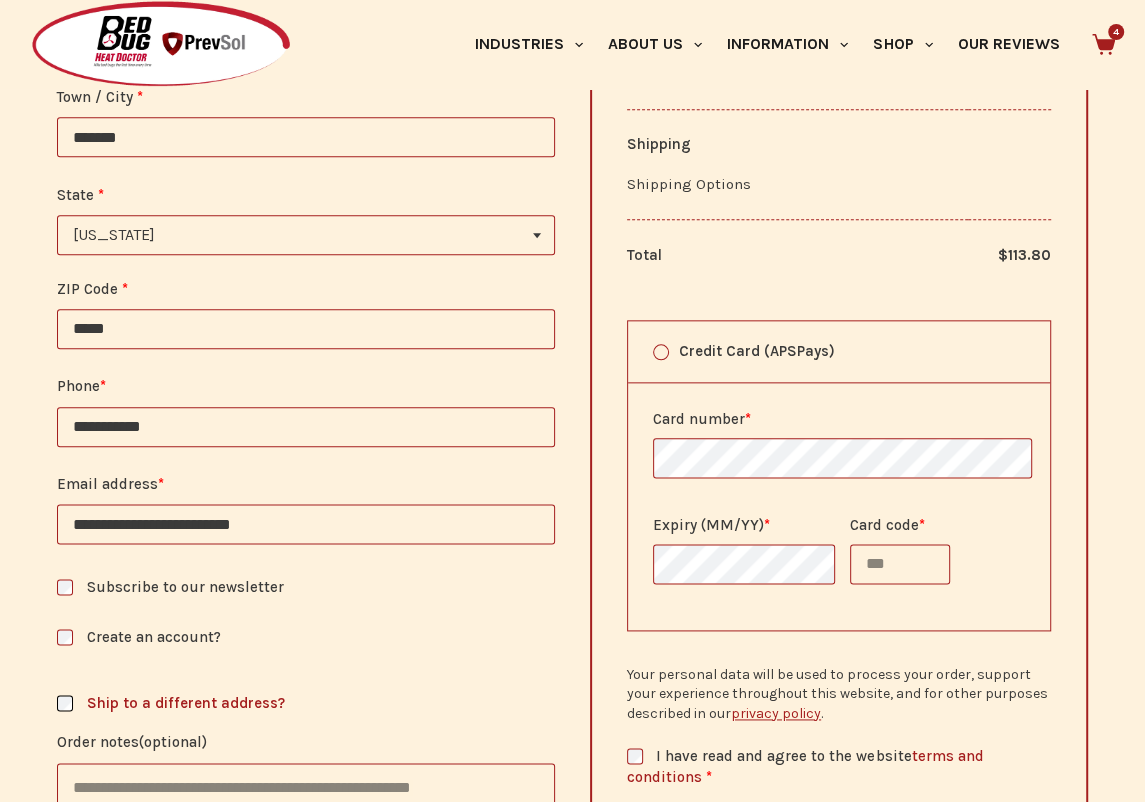 click on "Card code  *" at bounding box center (900, 563) 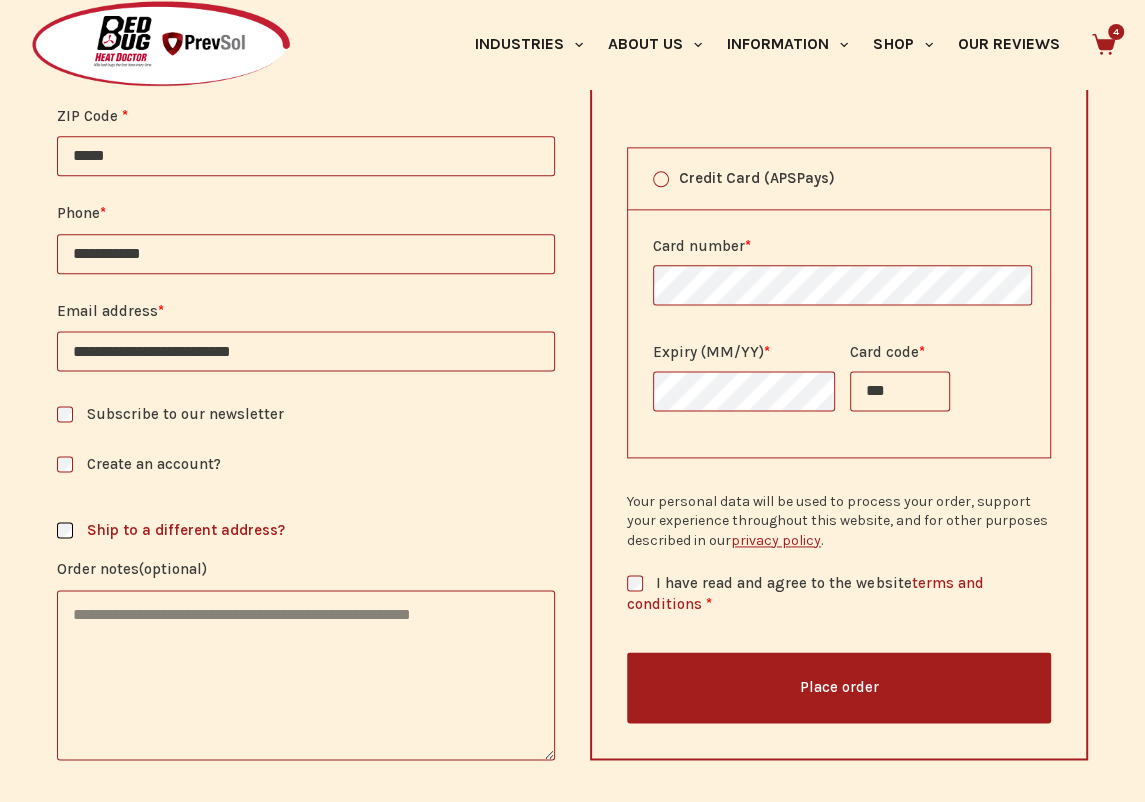 scroll, scrollTop: 1699, scrollLeft: 0, axis: vertical 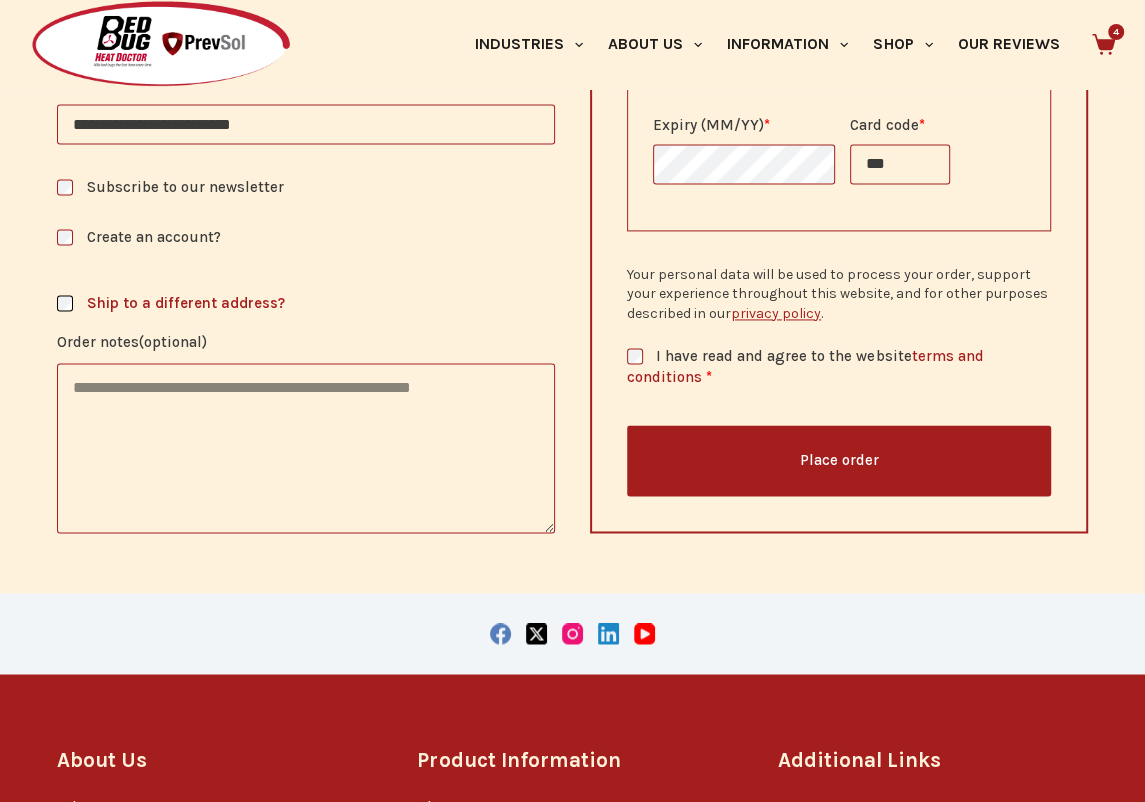 click on "Place order" at bounding box center (839, 460) 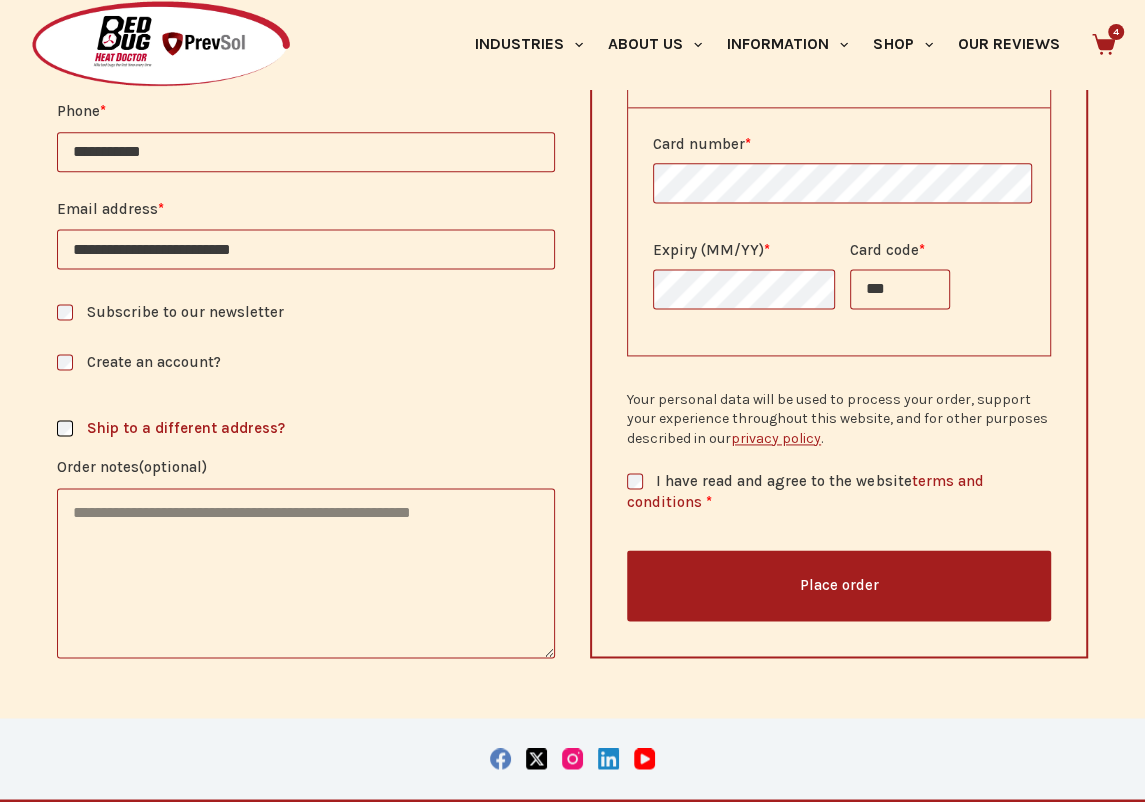 scroll, scrollTop: 1566, scrollLeft: 0, axis: vertical 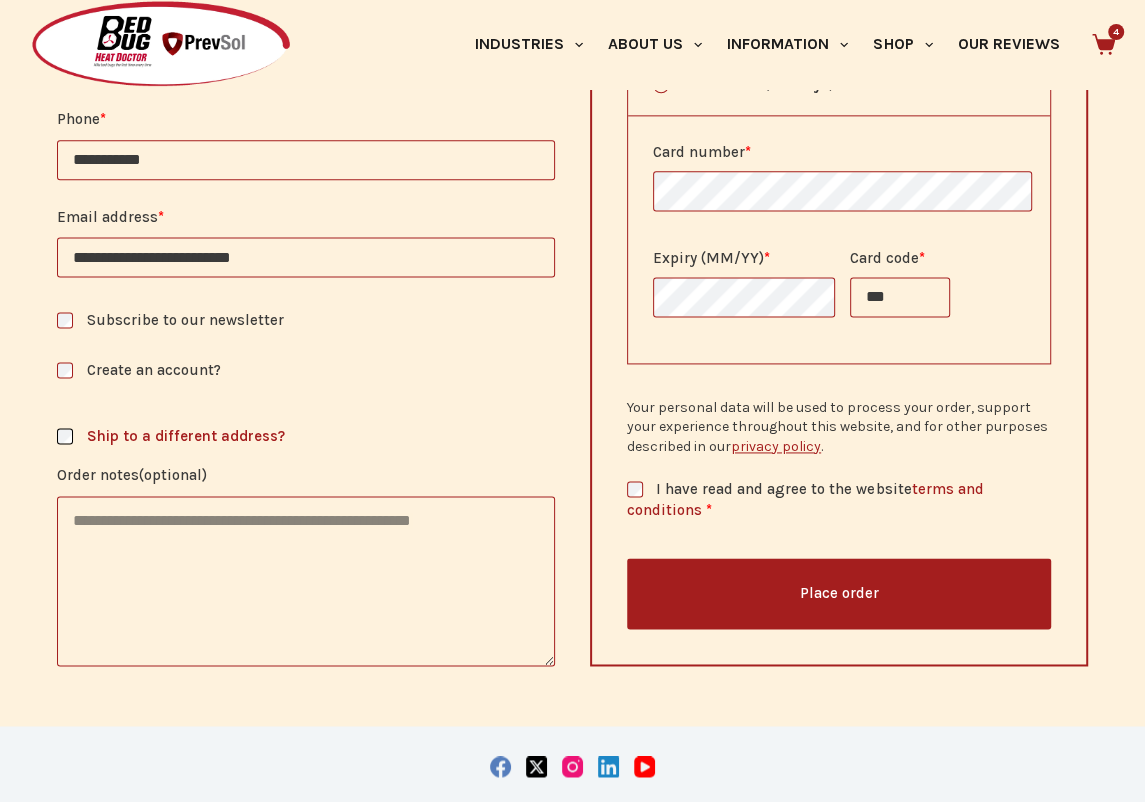 click on "***" at bounding box center [900, 296] 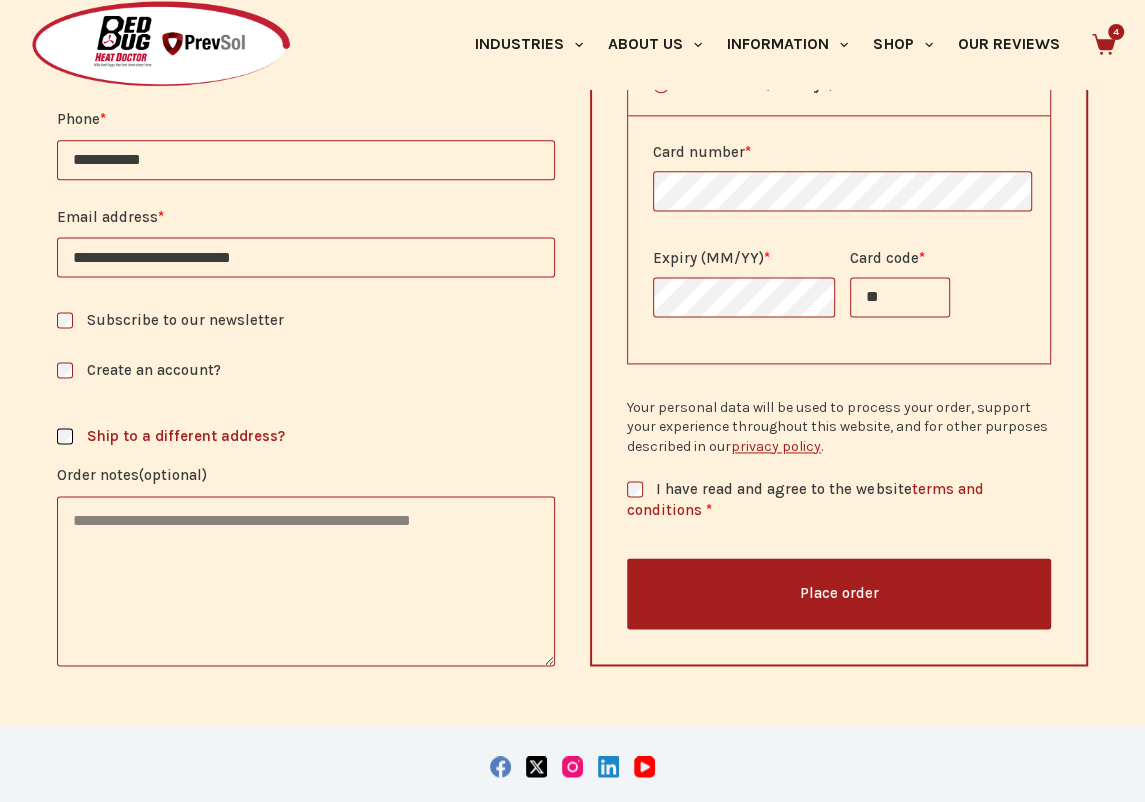type on "*" 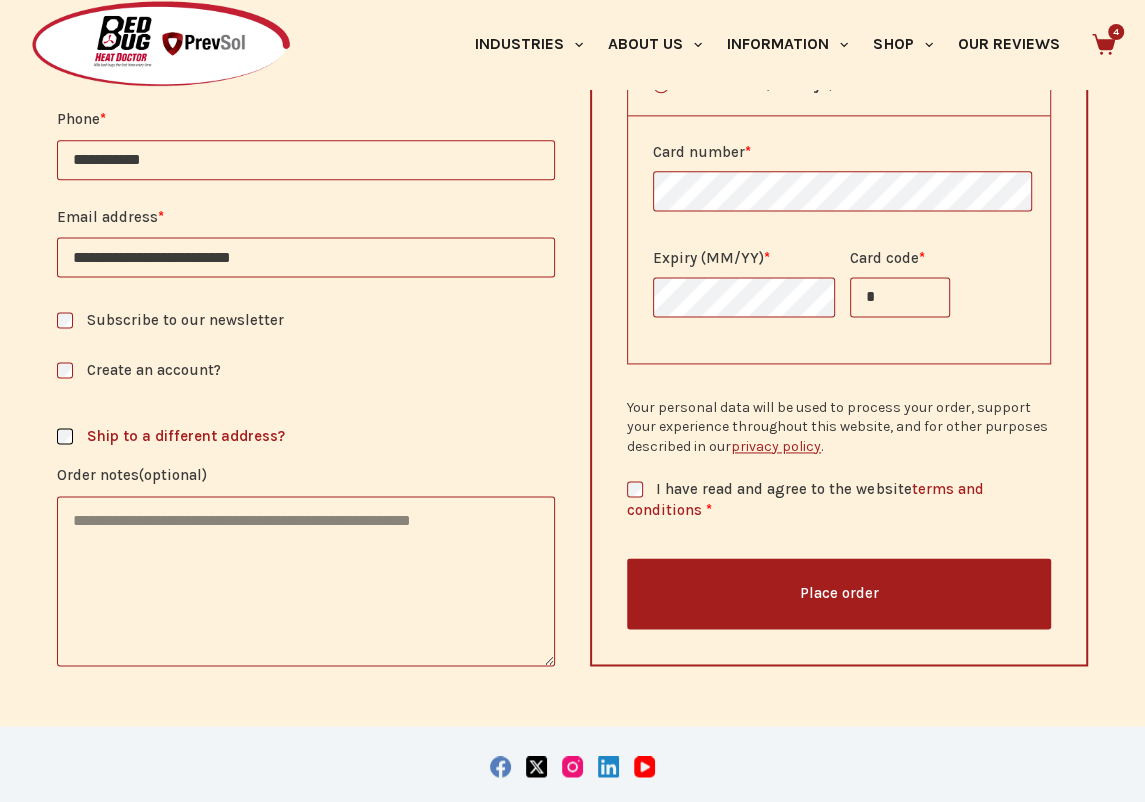 type 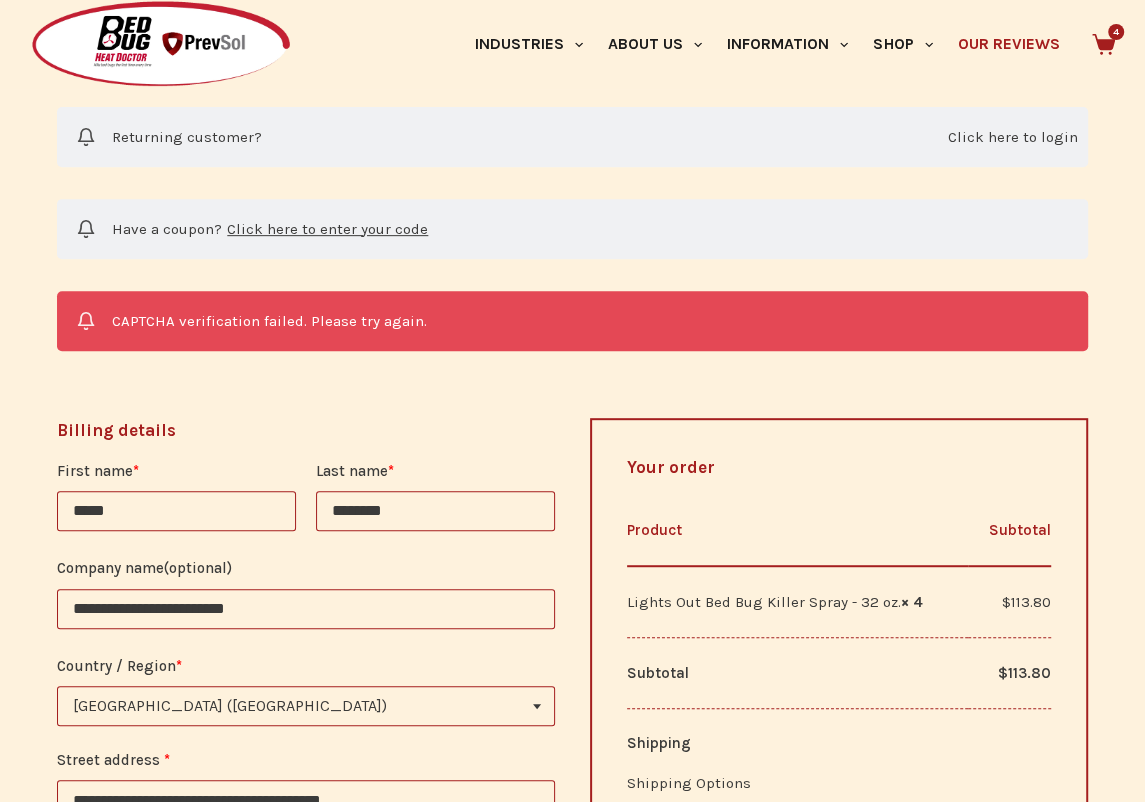 scroll, scrollTop: 467, scrollLeft: 0, axis: vertical 